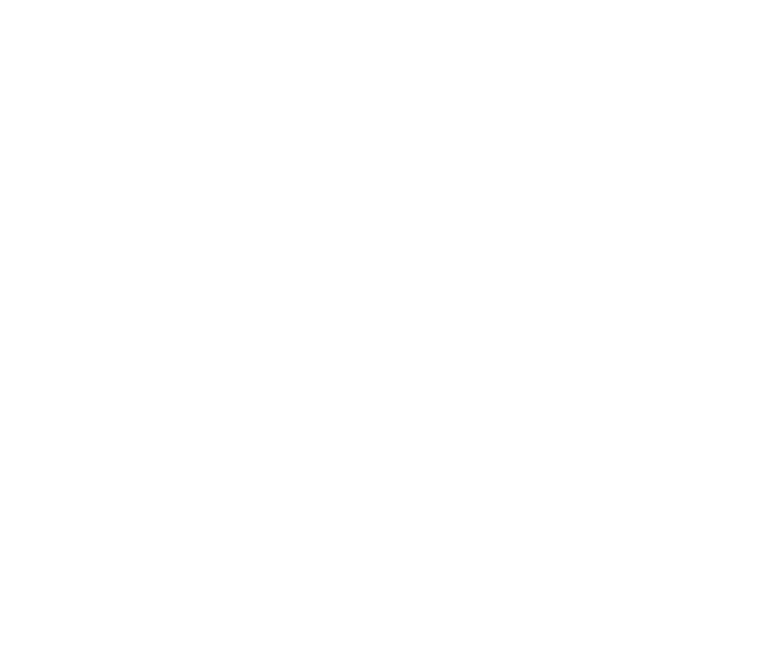scroll, scrollTop: 0, scrollLeft: 0, axis: both 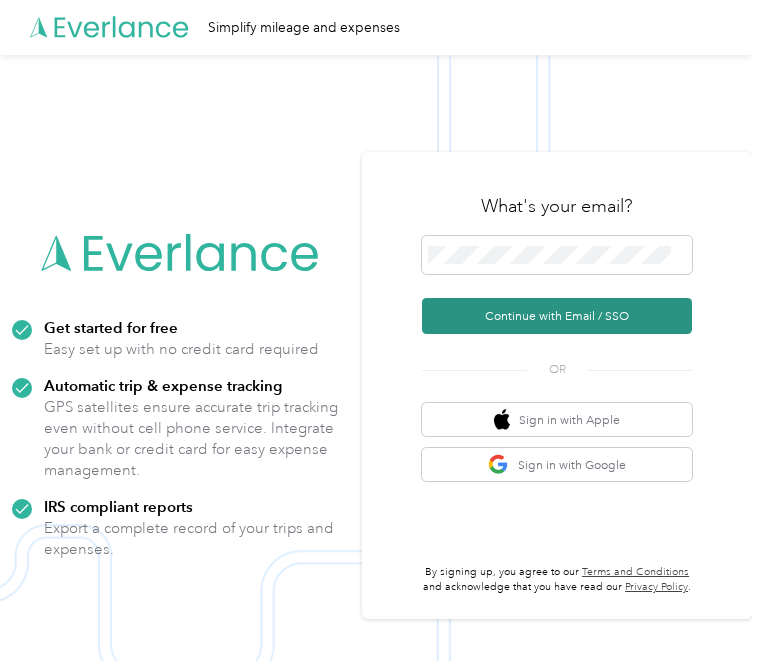 click on "Continue with Email / SSO" at bounding box center (557, 316) 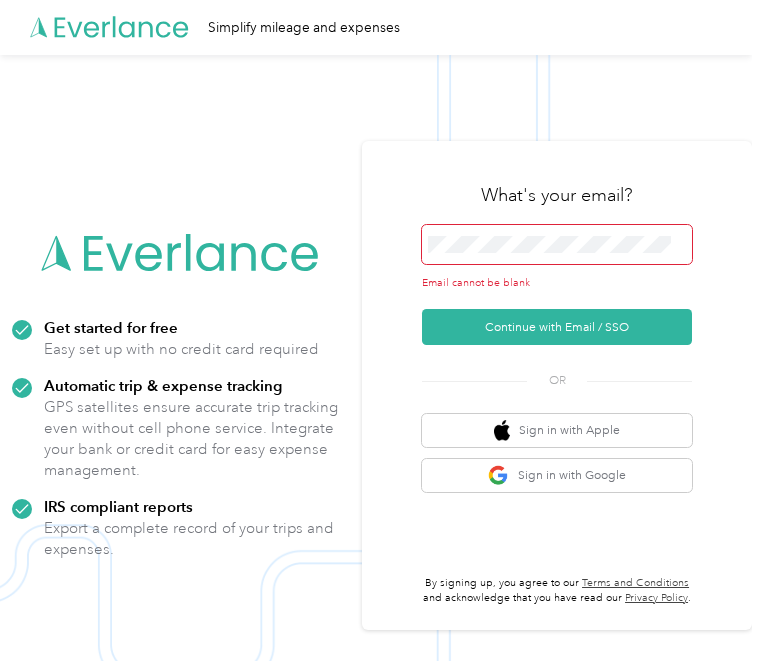 click at bounding box center [557, 244] 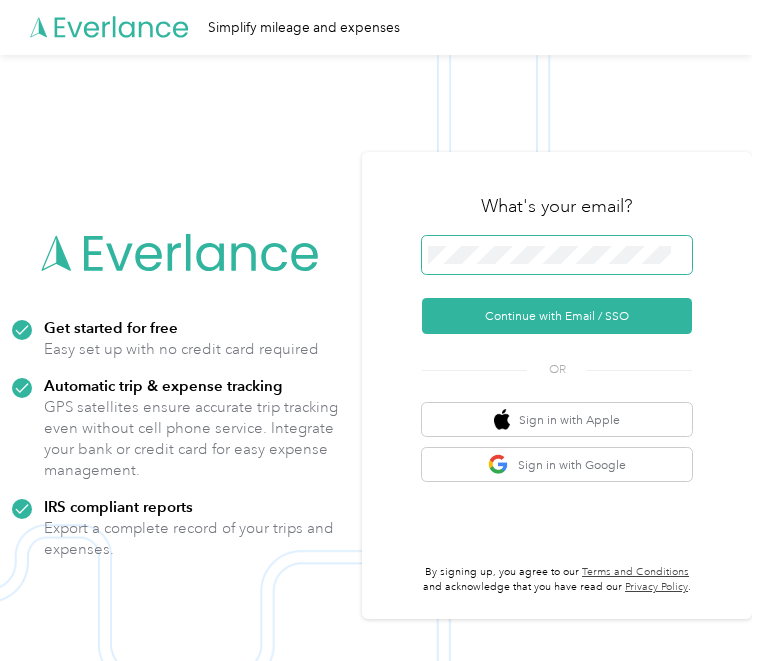 click on "Continue with Email / SSO" at bounding box center [557, 316] 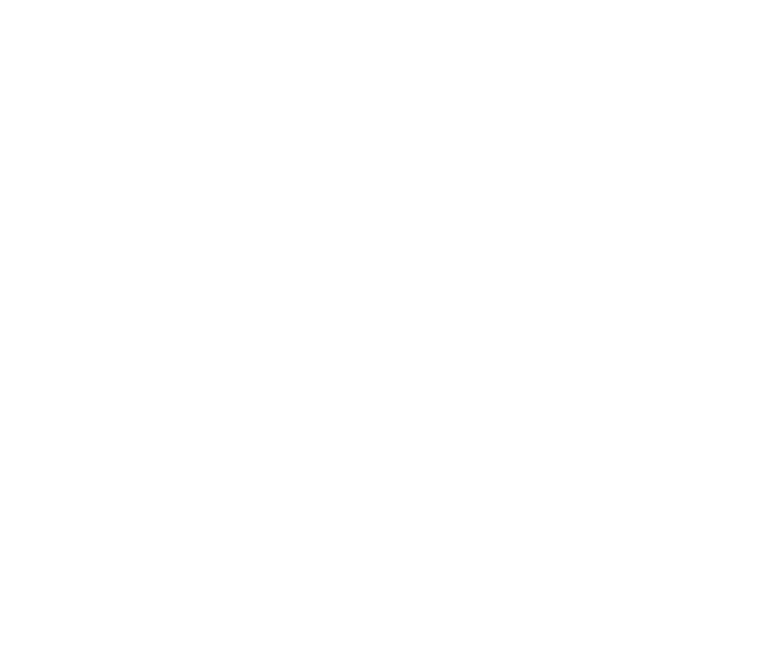 scroll, scrollTop: 0, scrollLeft: 0, axis: both 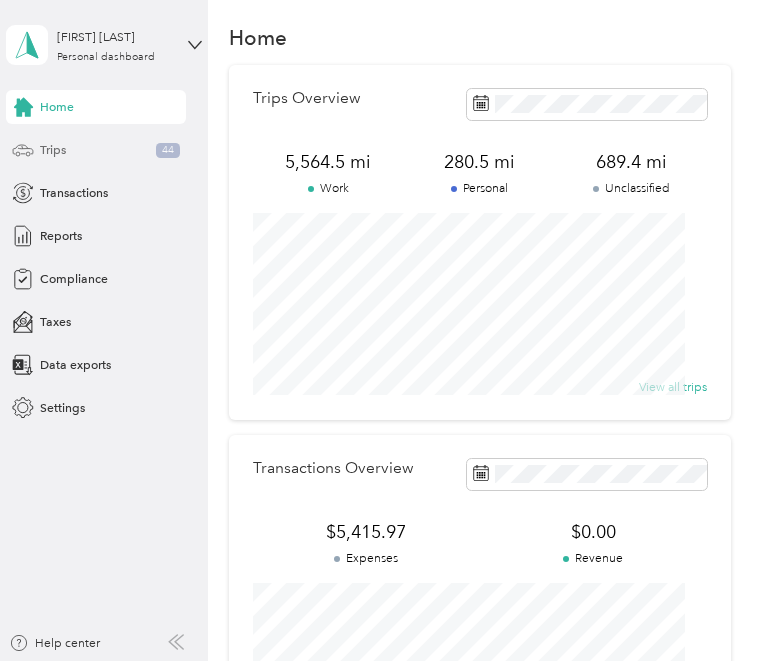 click on "Trips 44" at bounding box center (96, 150) 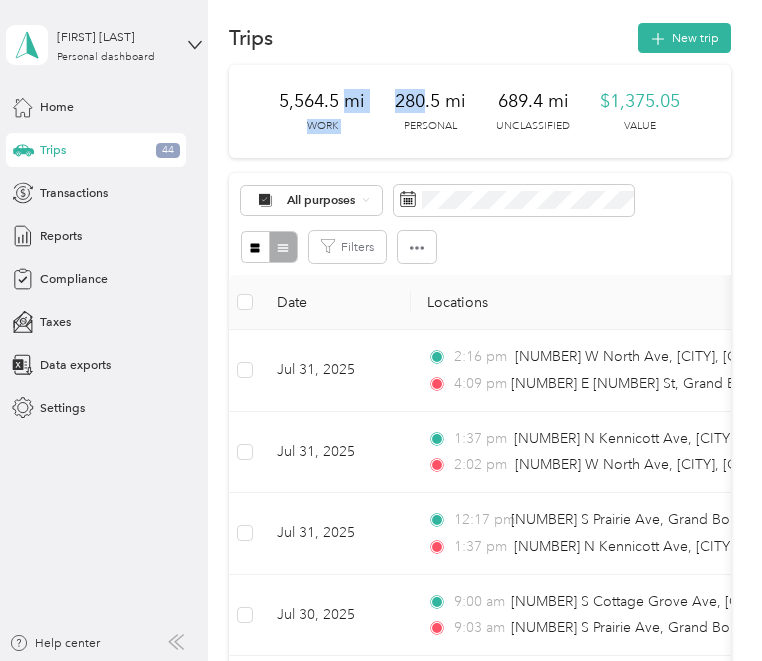 drag, startPoint x: 384, startPoint y: 123, endPoint x: 481, endPoint y: 91, distance: 102.14206 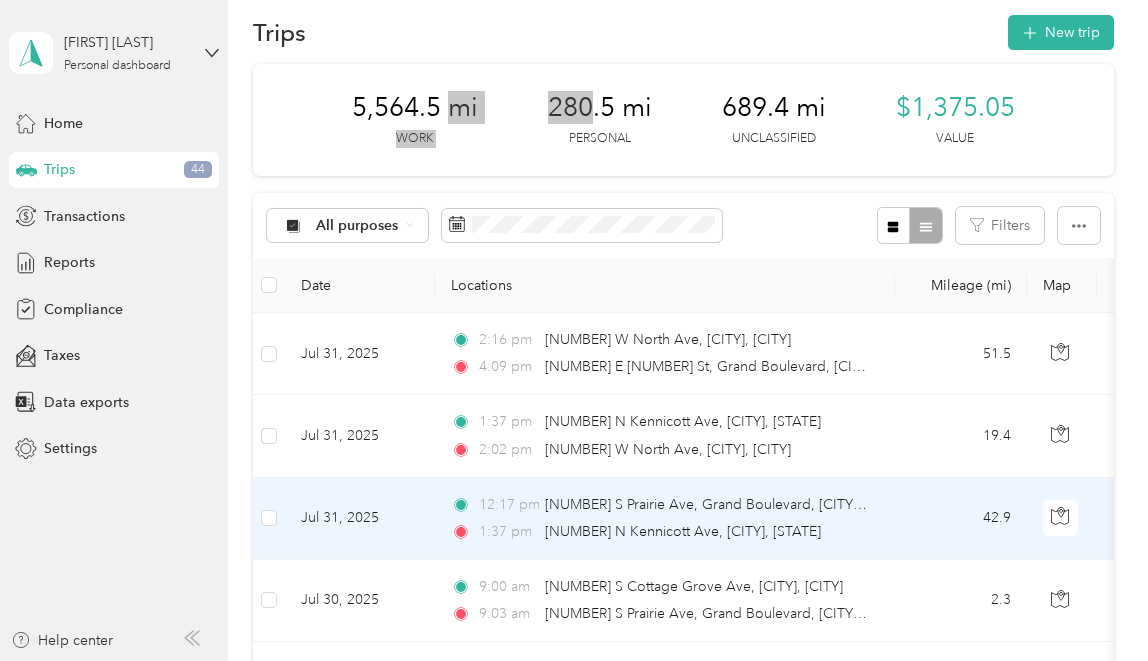 scroll, scrollTop: 0, scrollLeft: 0, axis: both 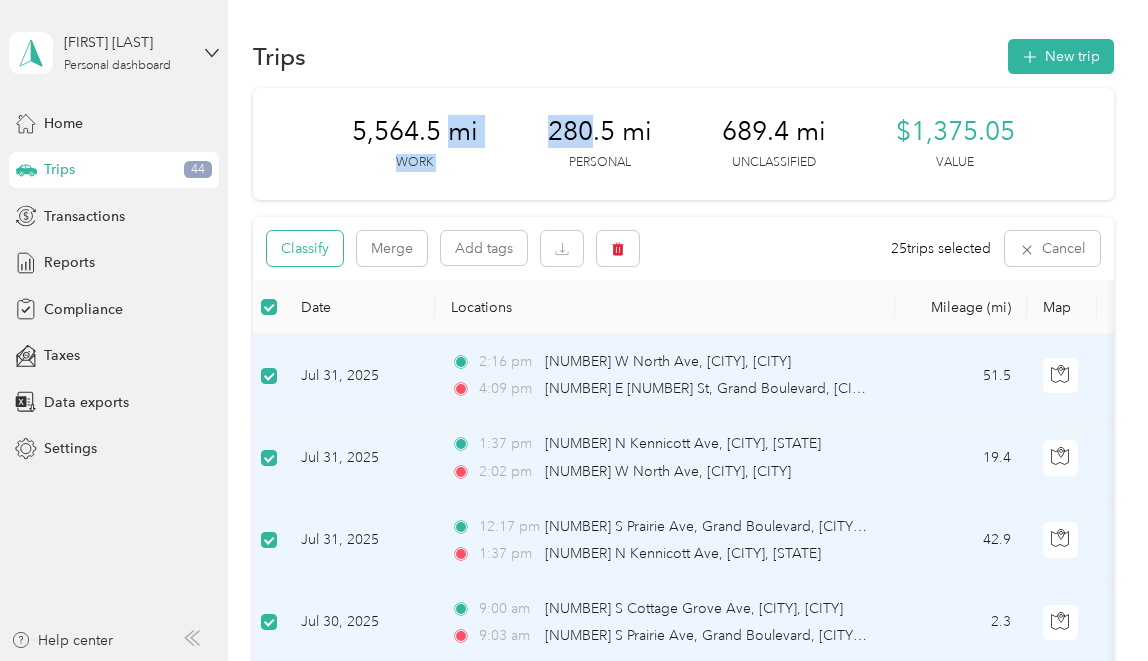 click on "Classify" at bounding box center [305, 248] 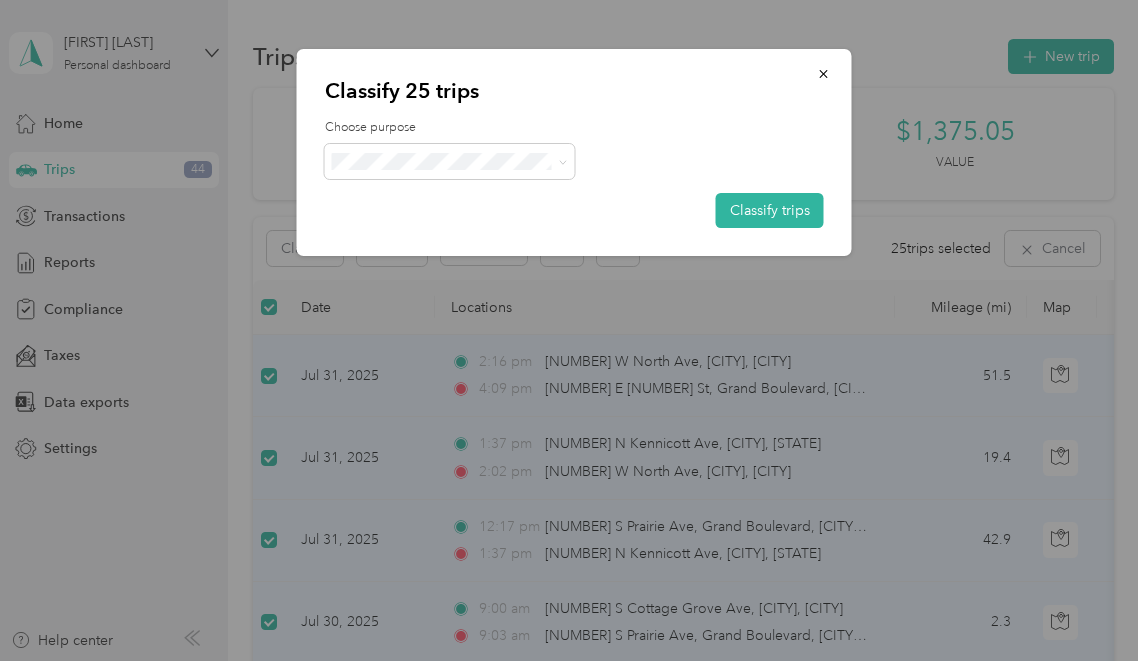 click on "Phoenix Contact Personal" at bounding box center [450, 208] 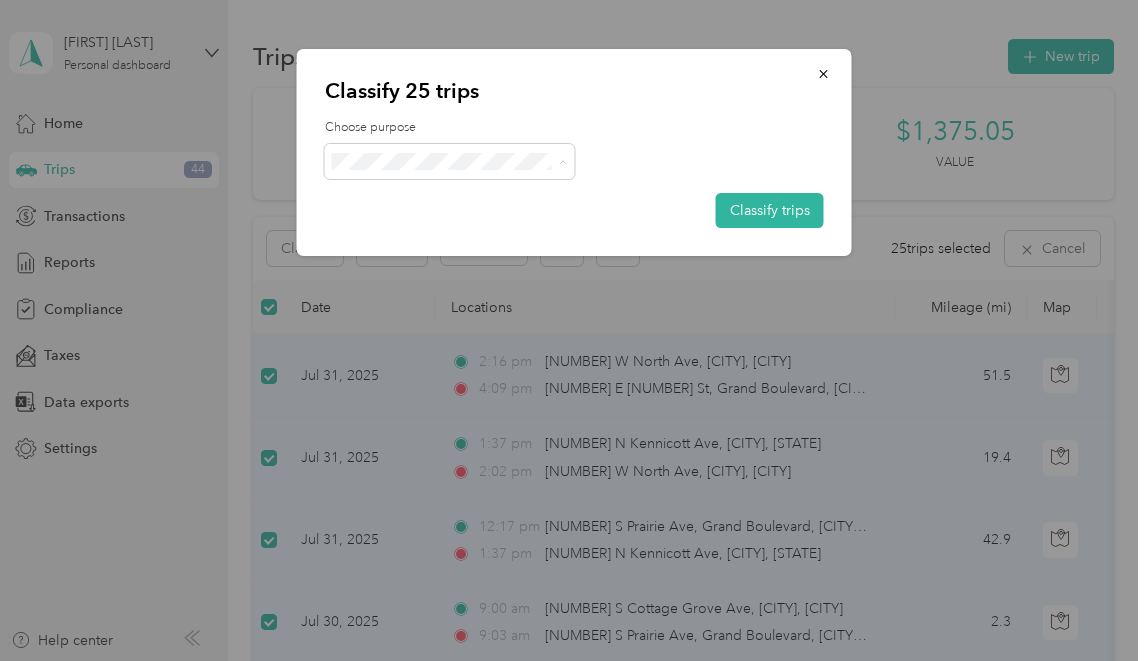click on "Phoenix Contact" at bounding box center (467, 198) 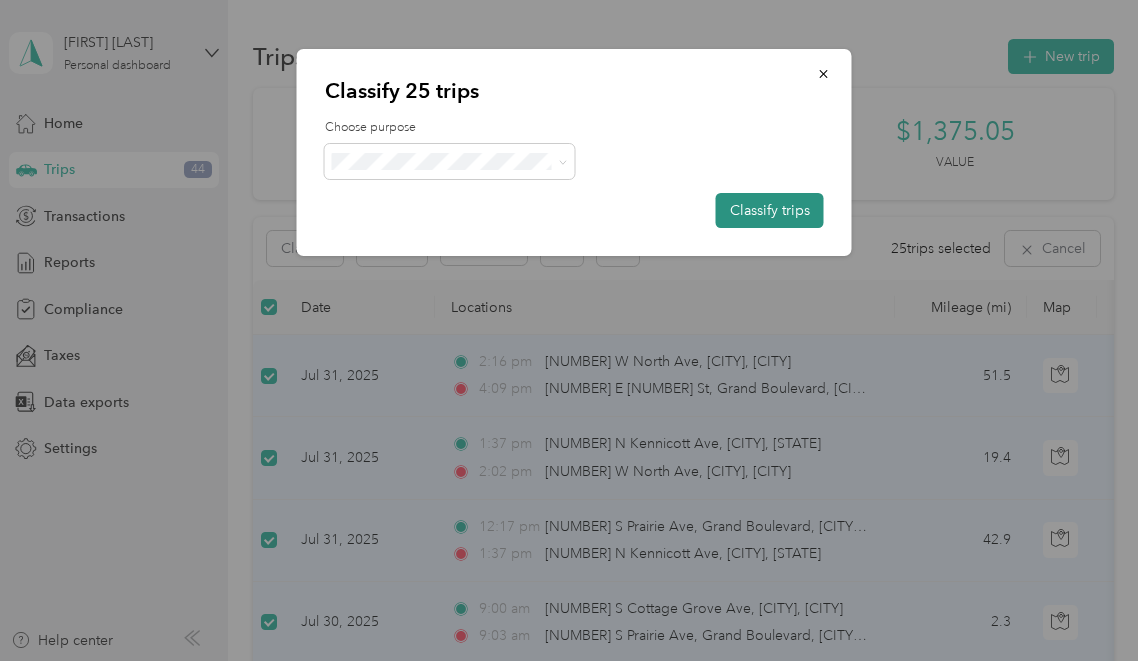 click on "Classify trips" at bounding box center [770, 210] 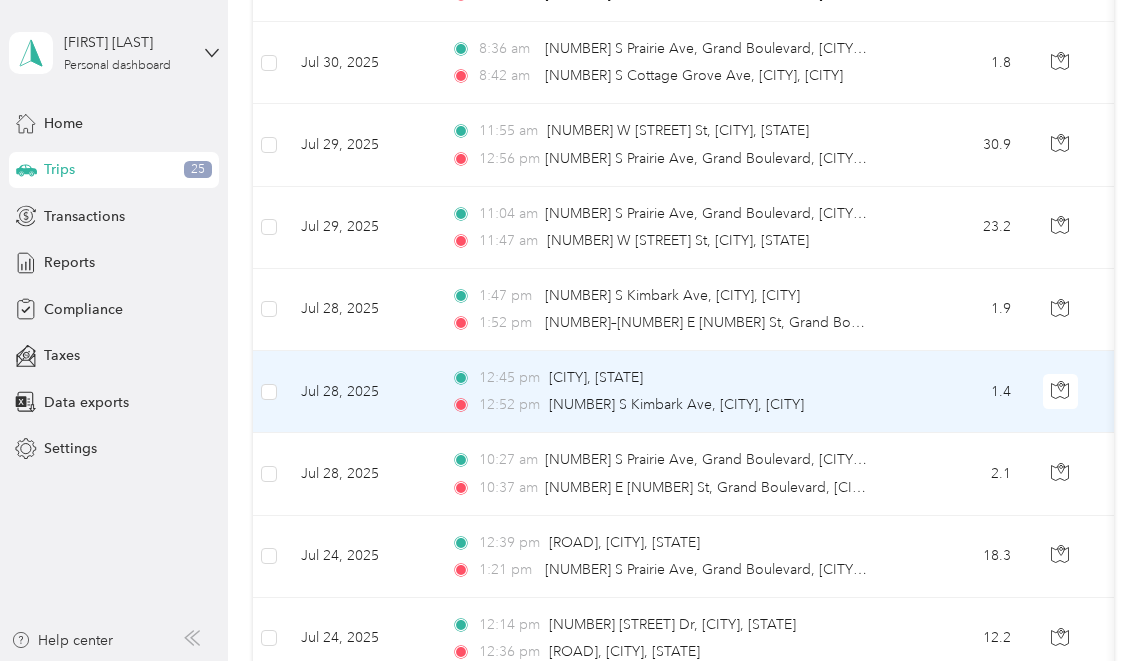 scroll, scrollTop: 645, scrollLeft: 0, axis: vertical 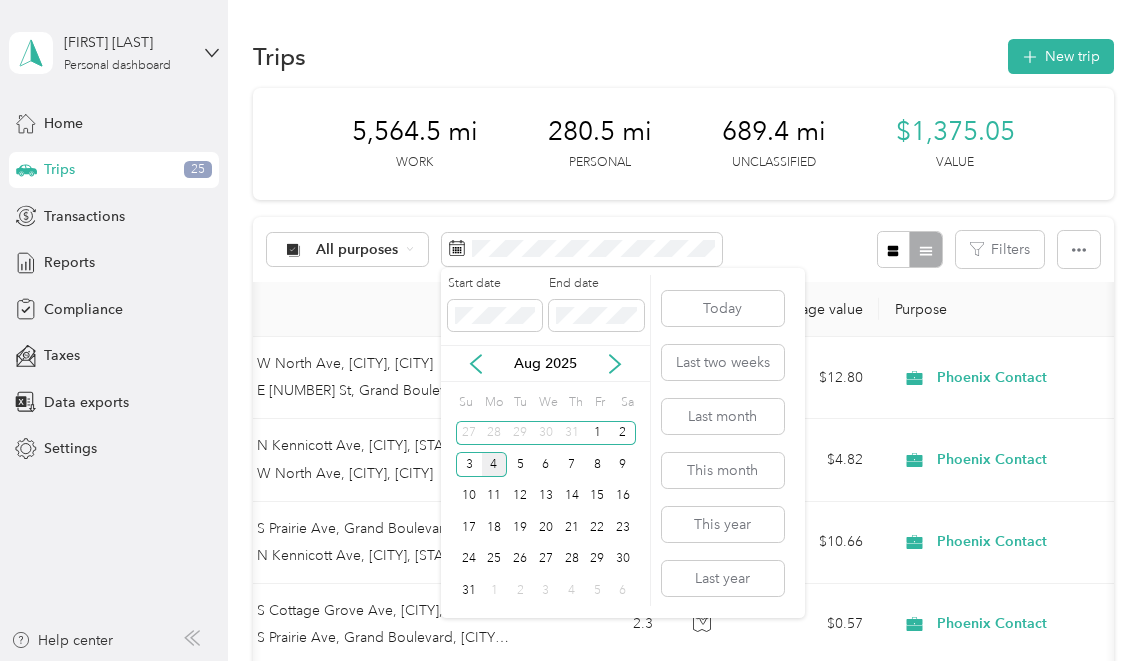 click on "Aug 2025" at bounding box center [545, 363] 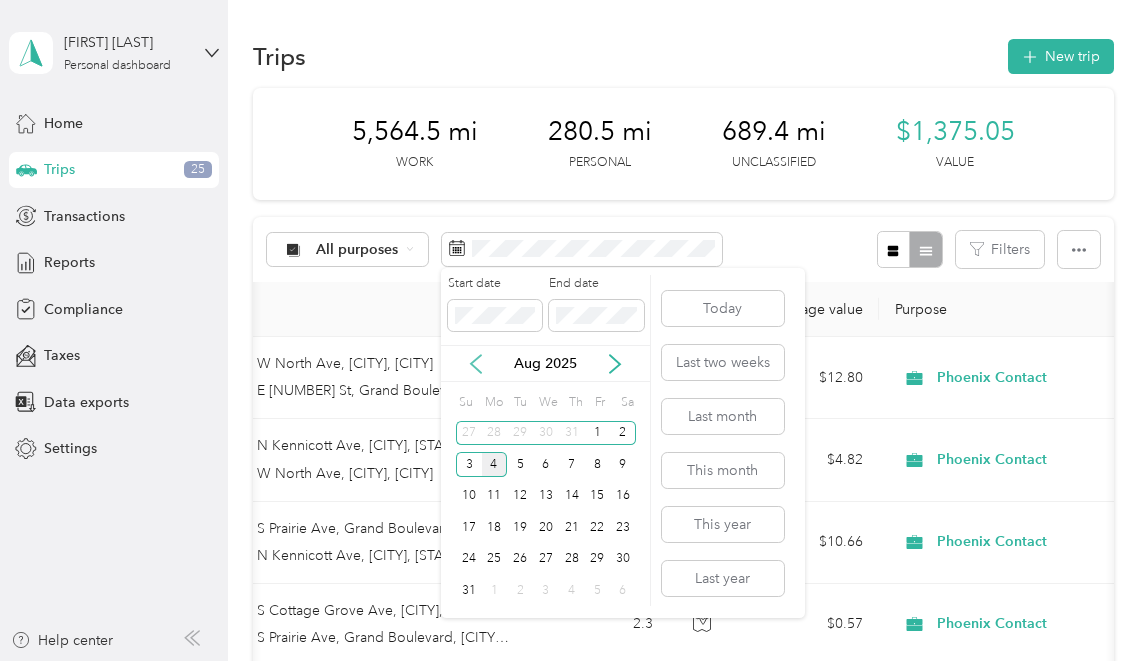 click 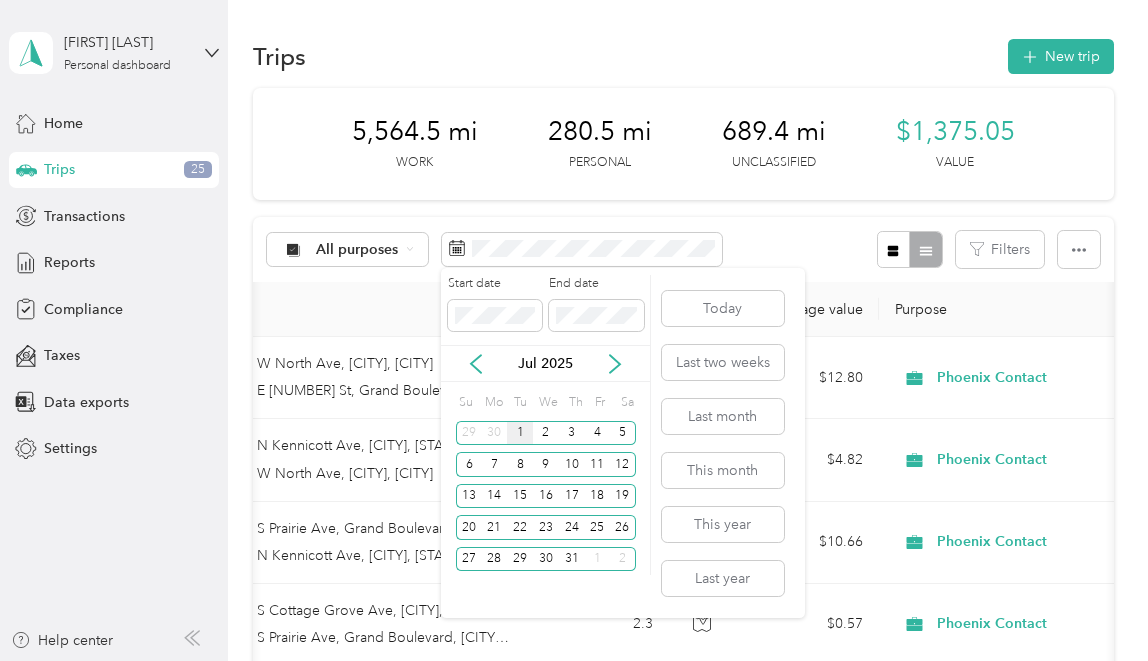 click on "1" at bounding box center [520, 433] 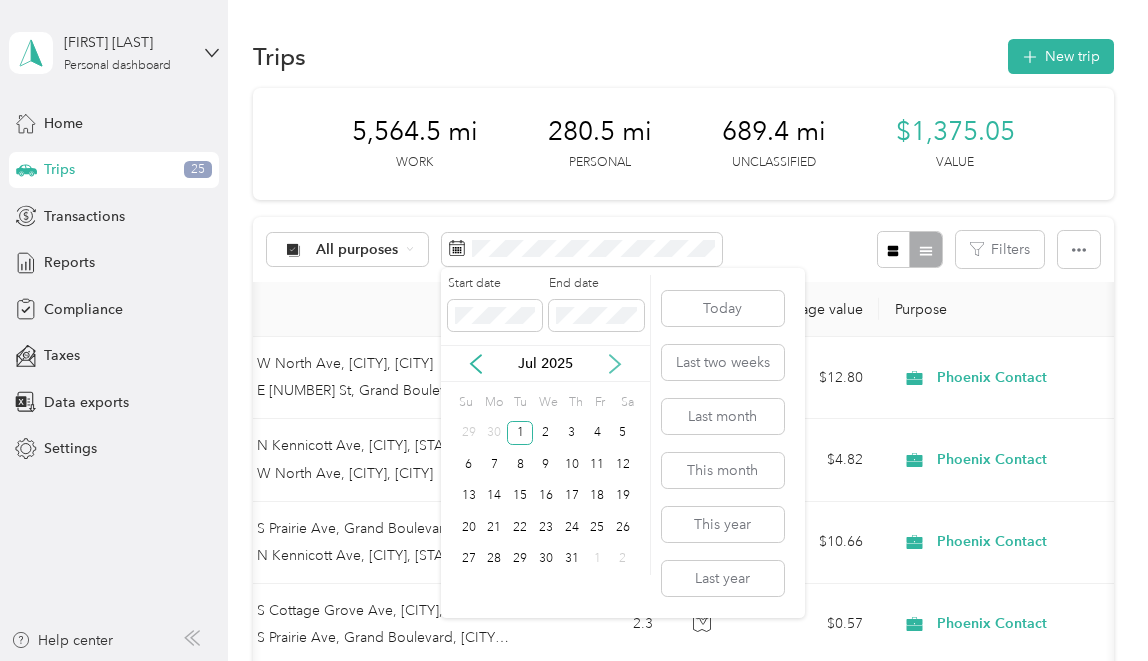click 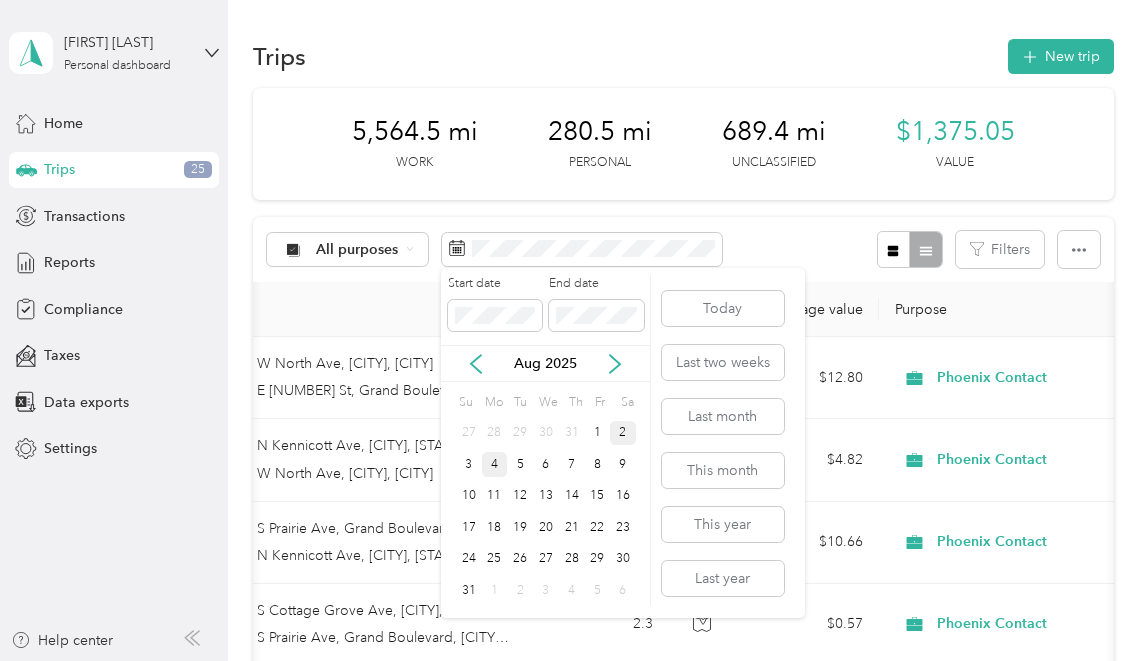 click on "2" at bounding box center (623, 433) 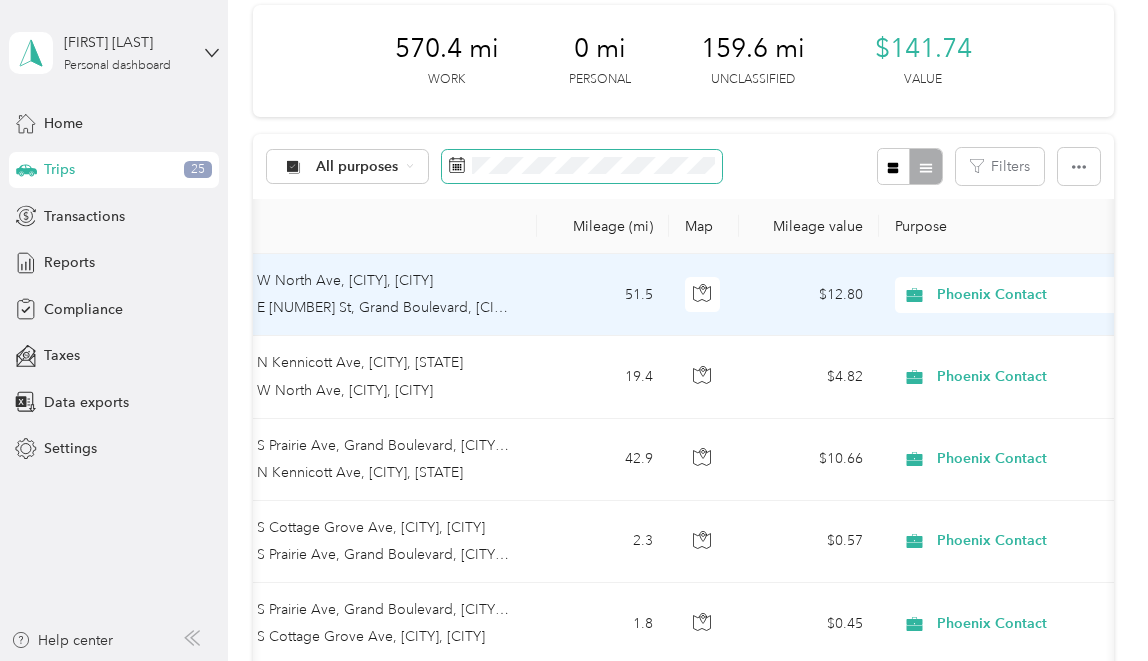 scroll, scrollTop: 85, scrollLeft: 0, axis: vertical 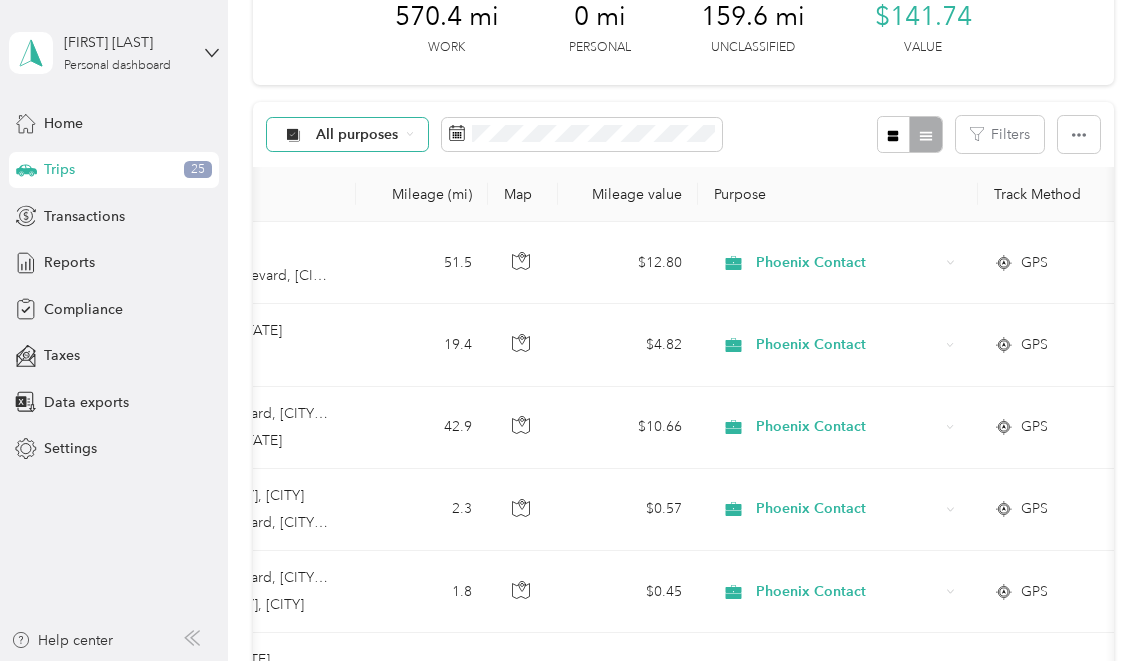click on "All purposes" at bounding box center (348, 135) 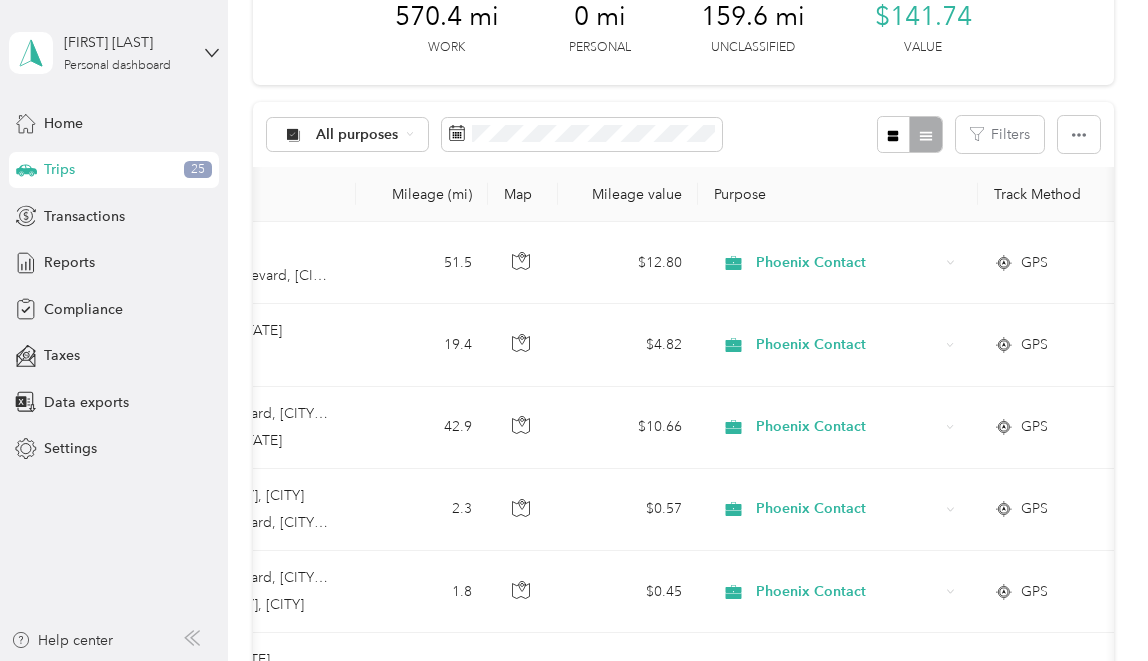 click on "All purposes Unclassified Phoenix Contact Personal" at bounding box center (354, 215) 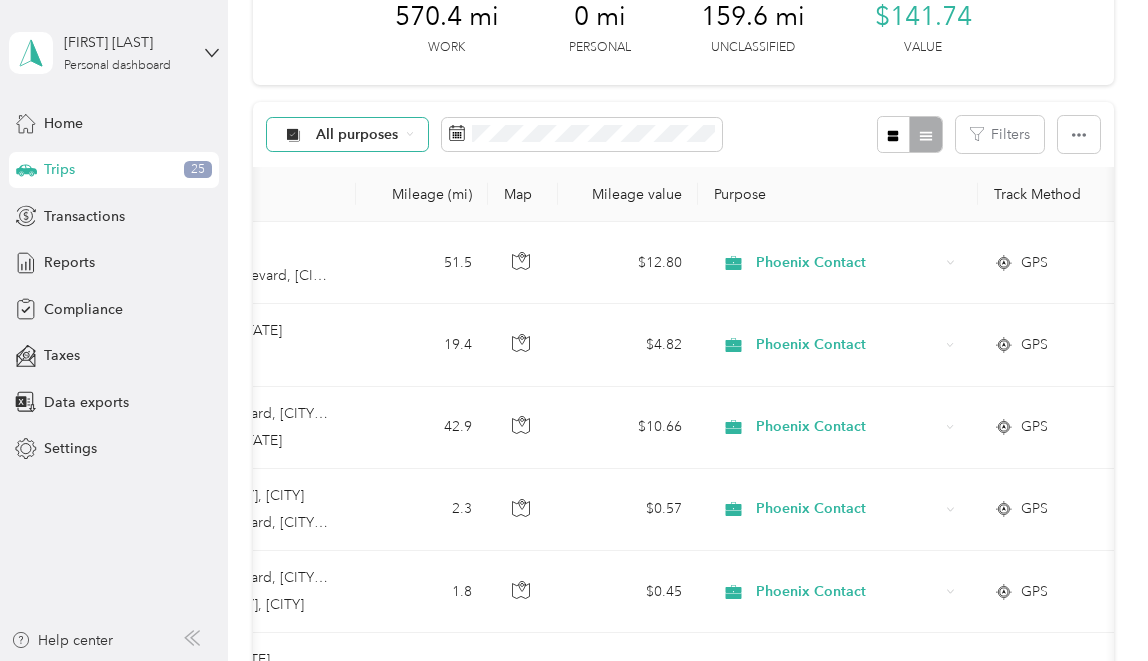click on "All purposes" at bounding box center [357, 135] 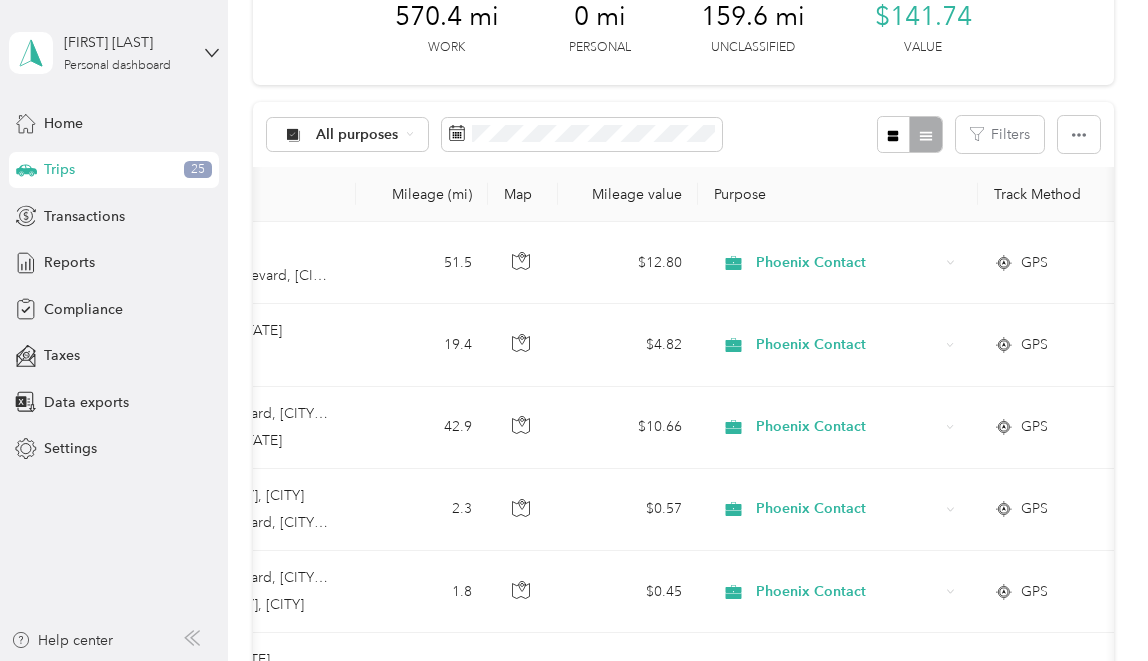click on "Unclassified" at bounding box center [371, 205] 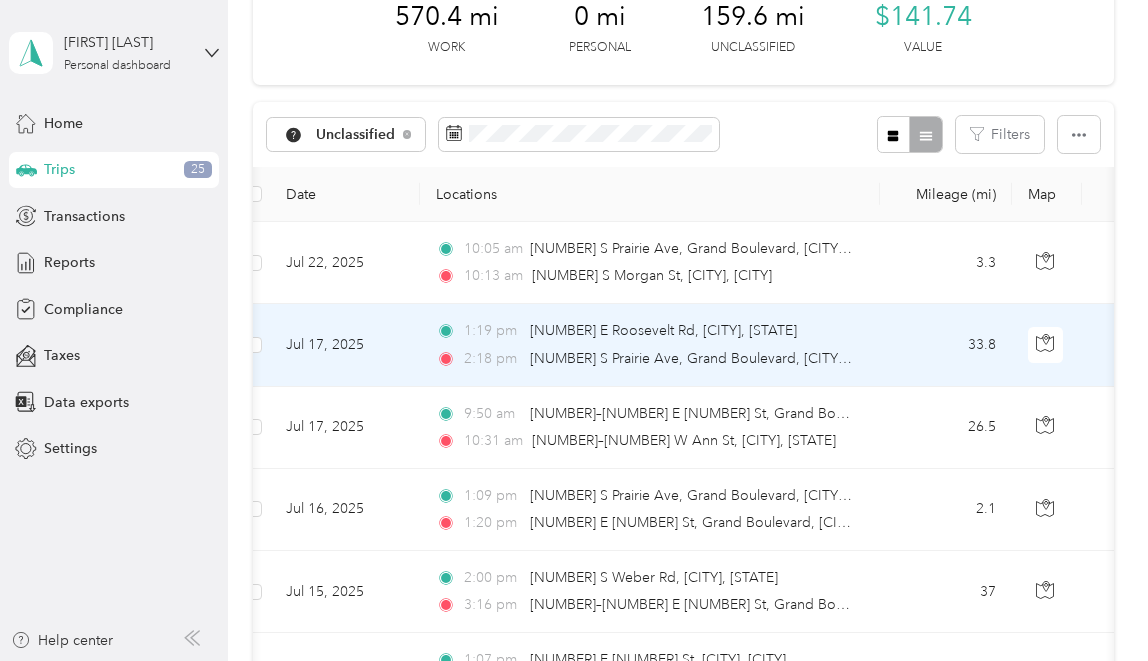 scroll, scrollTop: 0, scrollLeft: 0, axis: both 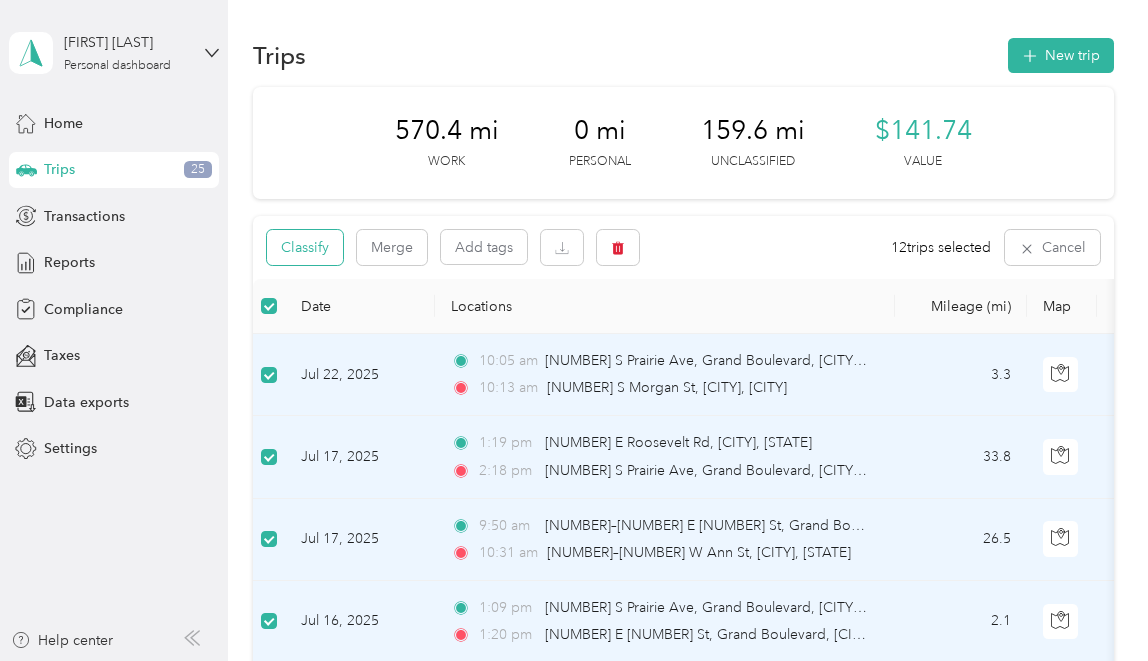 click on "Classify" at bounding box center [305, 247] 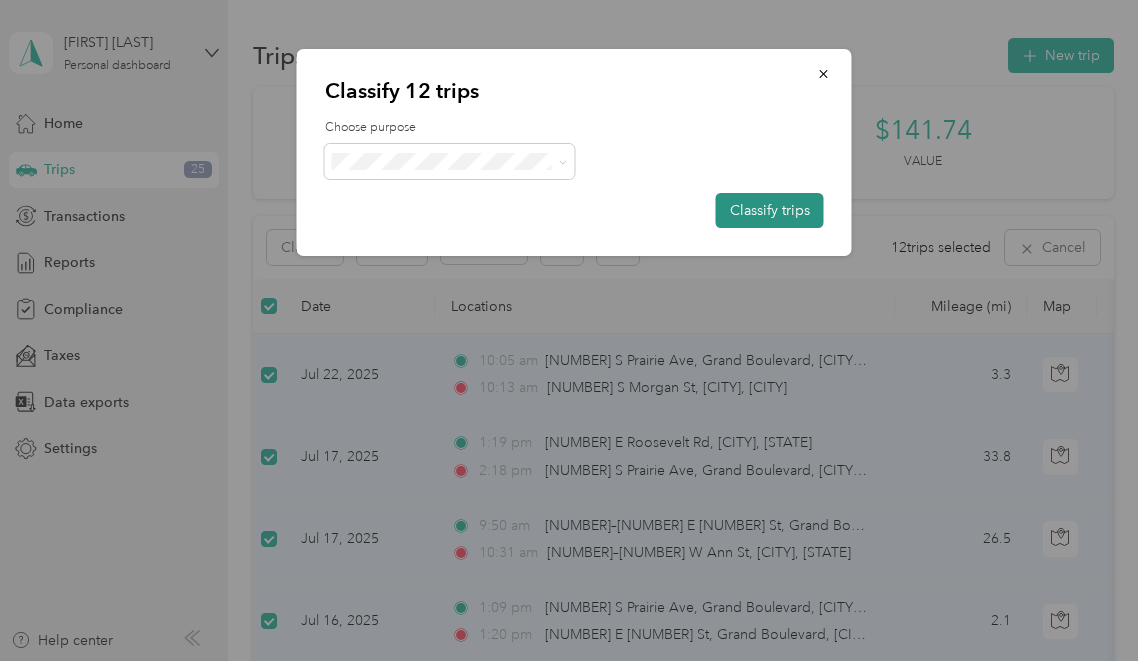 click on "Classify trips" at bounding box center (770, 210) 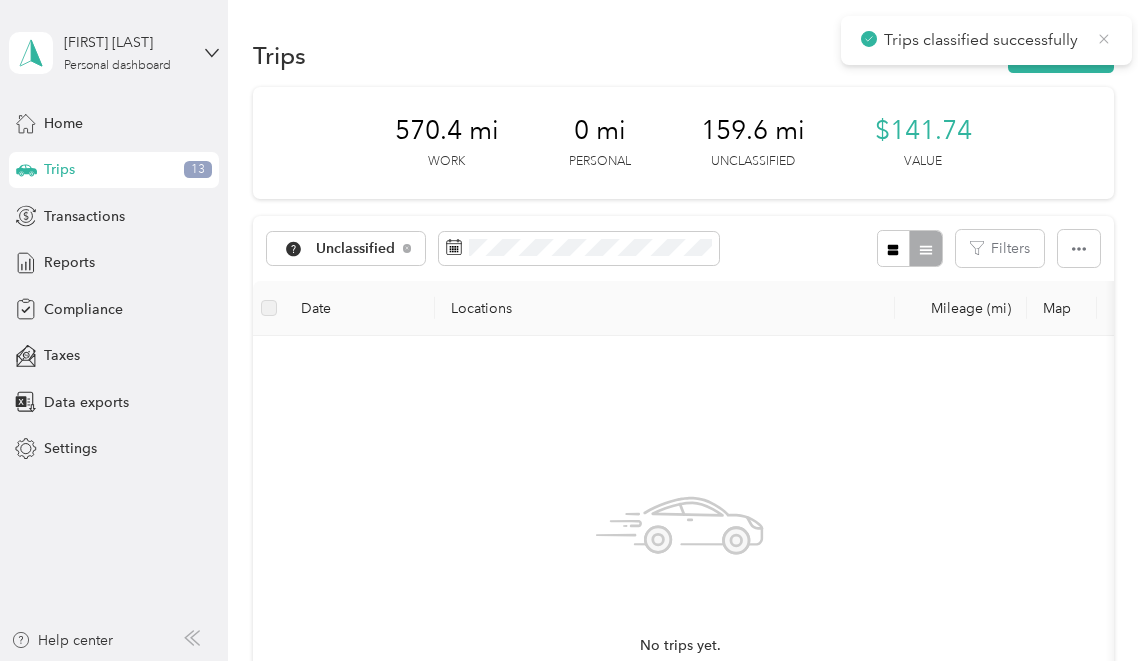 click 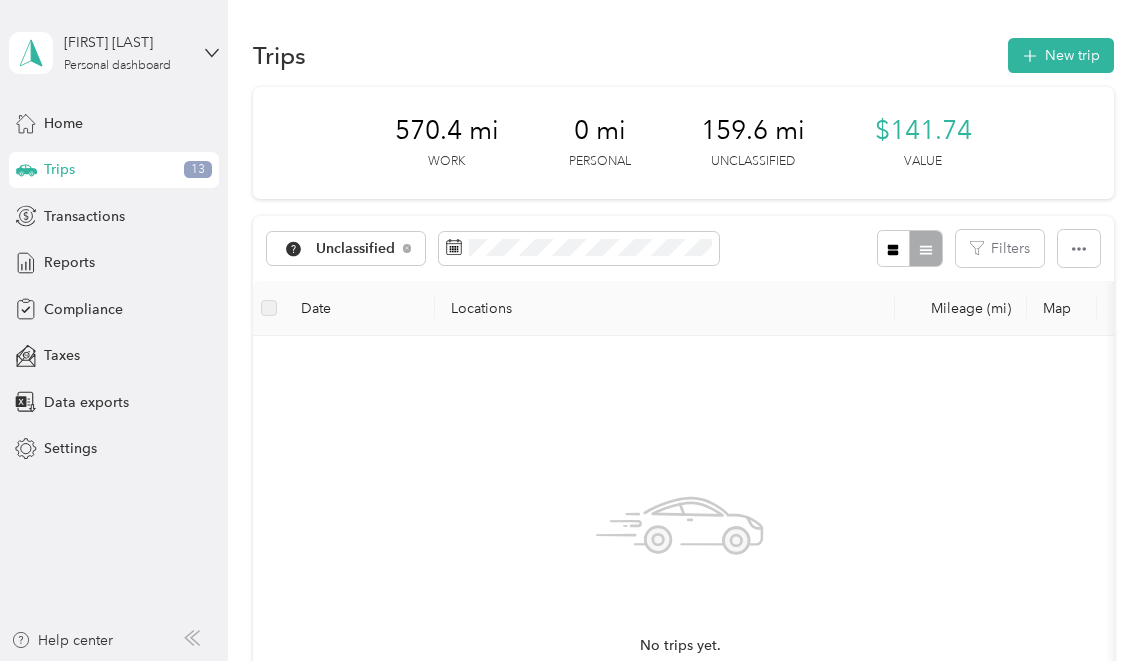 click on "Trips 13" at bounding box center [114, 170] 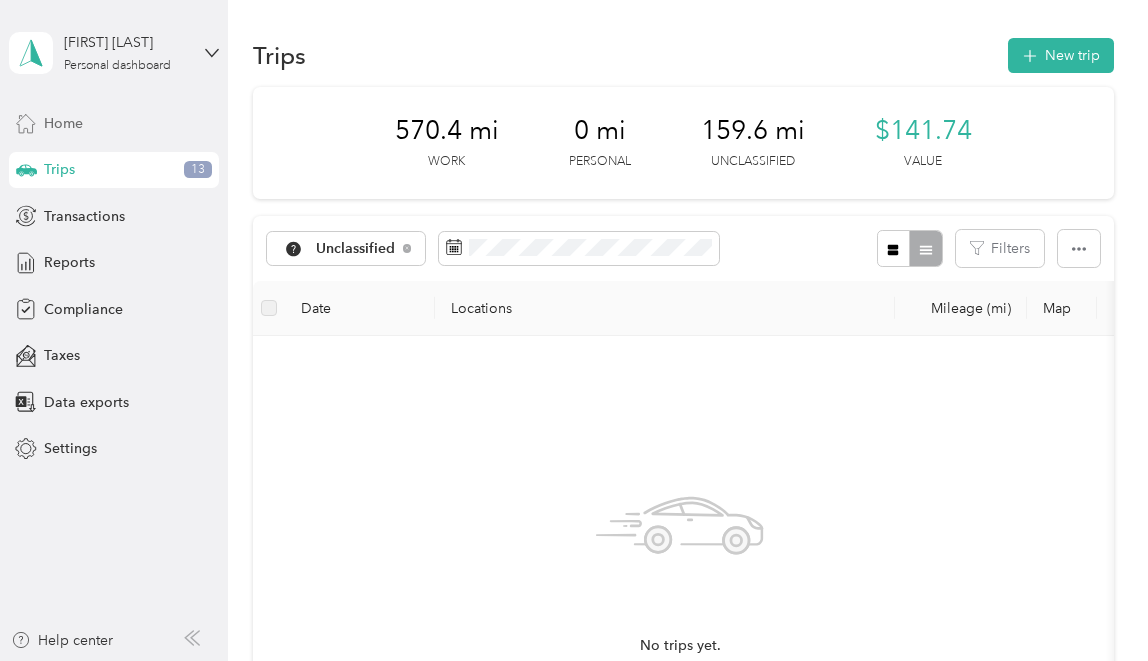 click on "Home" at bounding box center [63, 123] 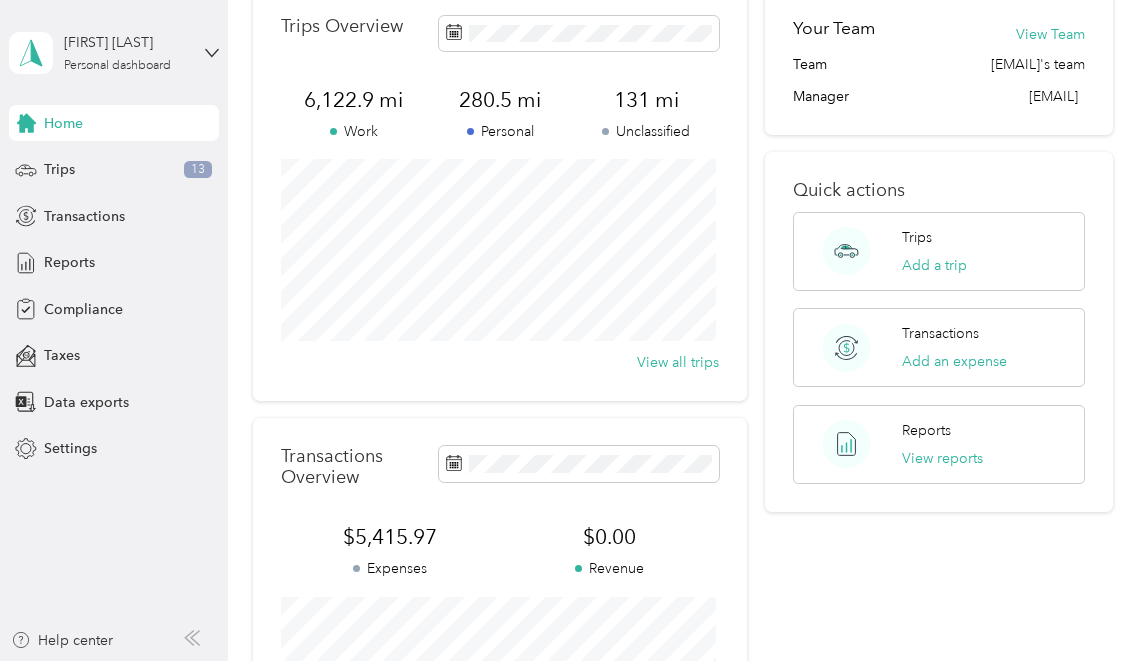 scroll, scrollTop: 0, scrollLeft: 0, axis: both 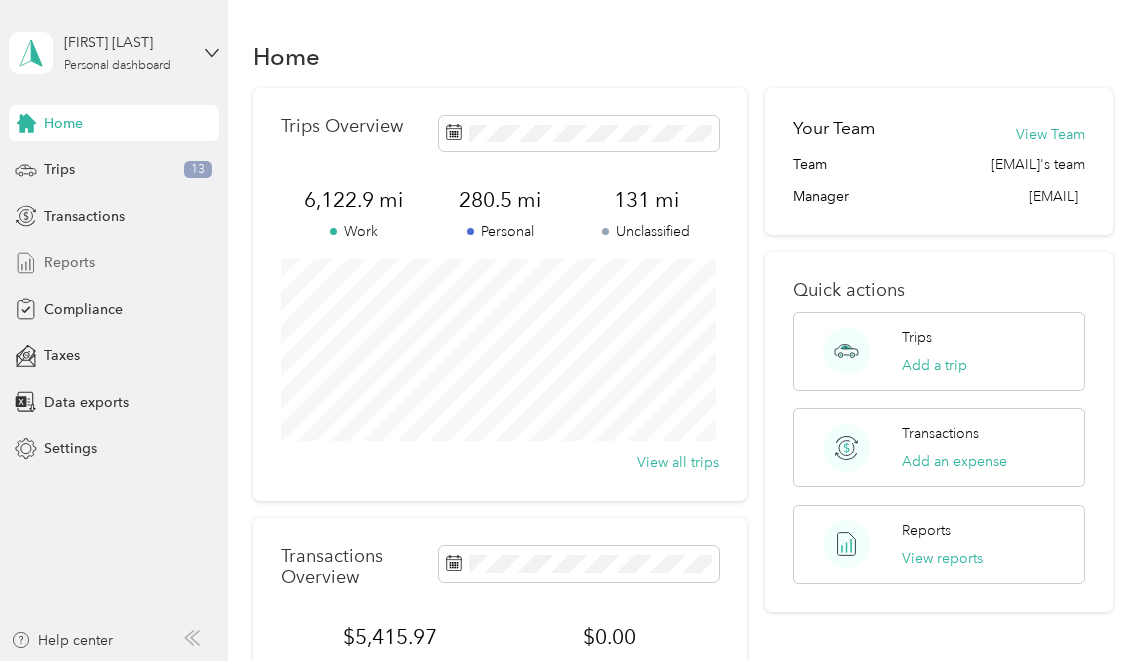 click on "Reports" at bounding box center [114, 263] 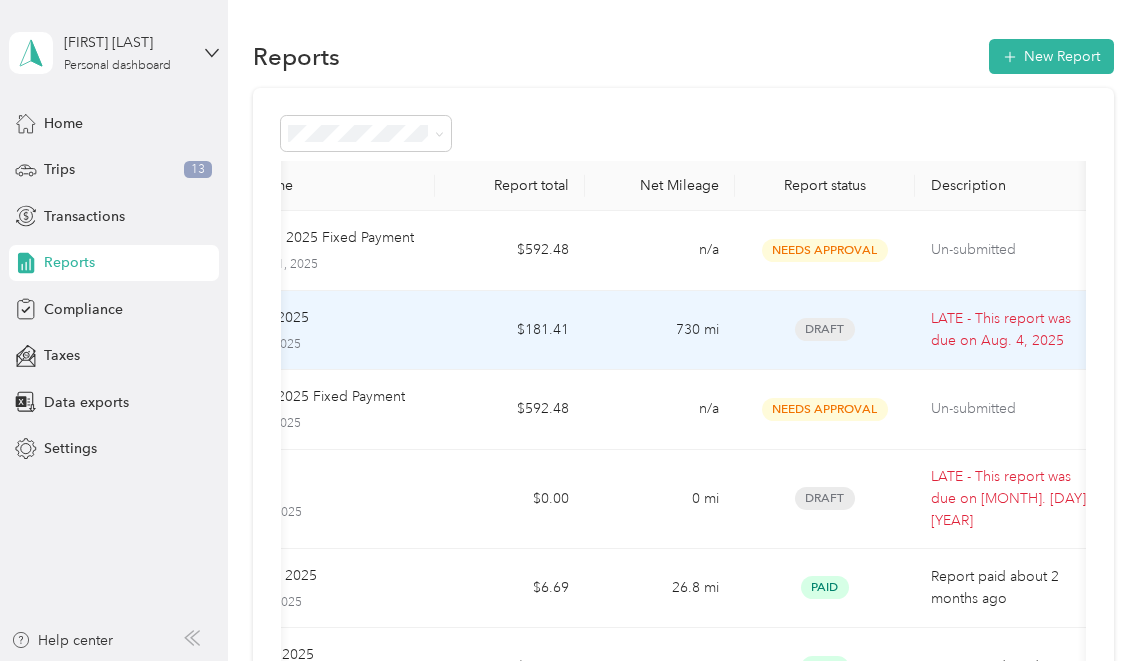 scroll, scrollTop: 0, scrollLeft: 0, axis: both 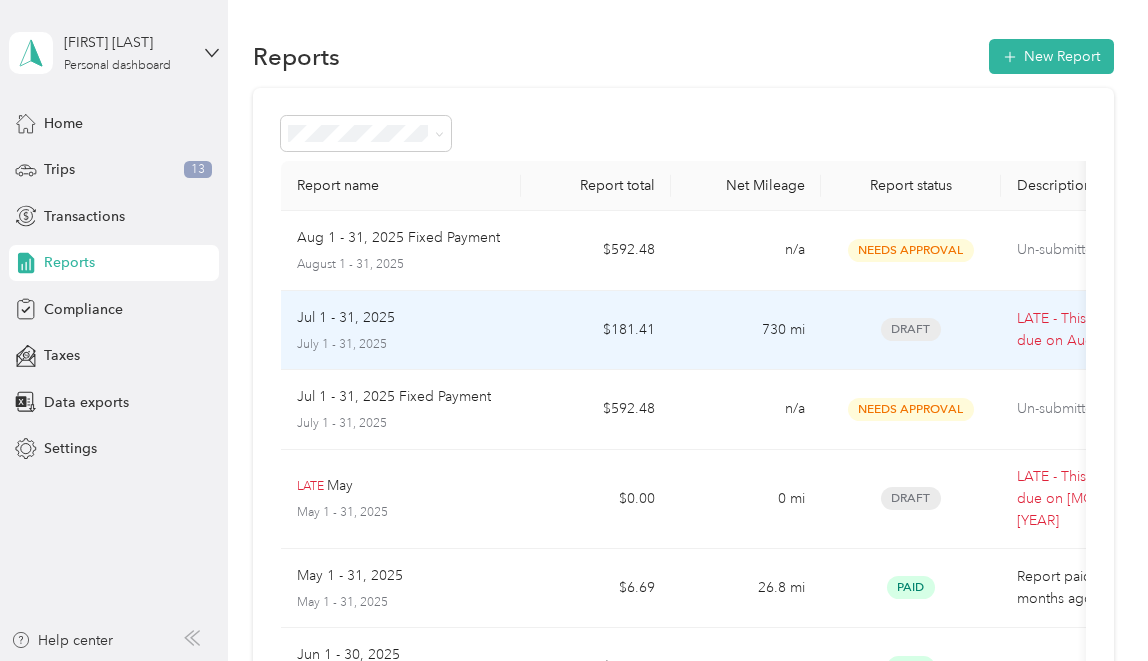 click on "July 1 - 31, 2025" at bounding box center [401, 345] 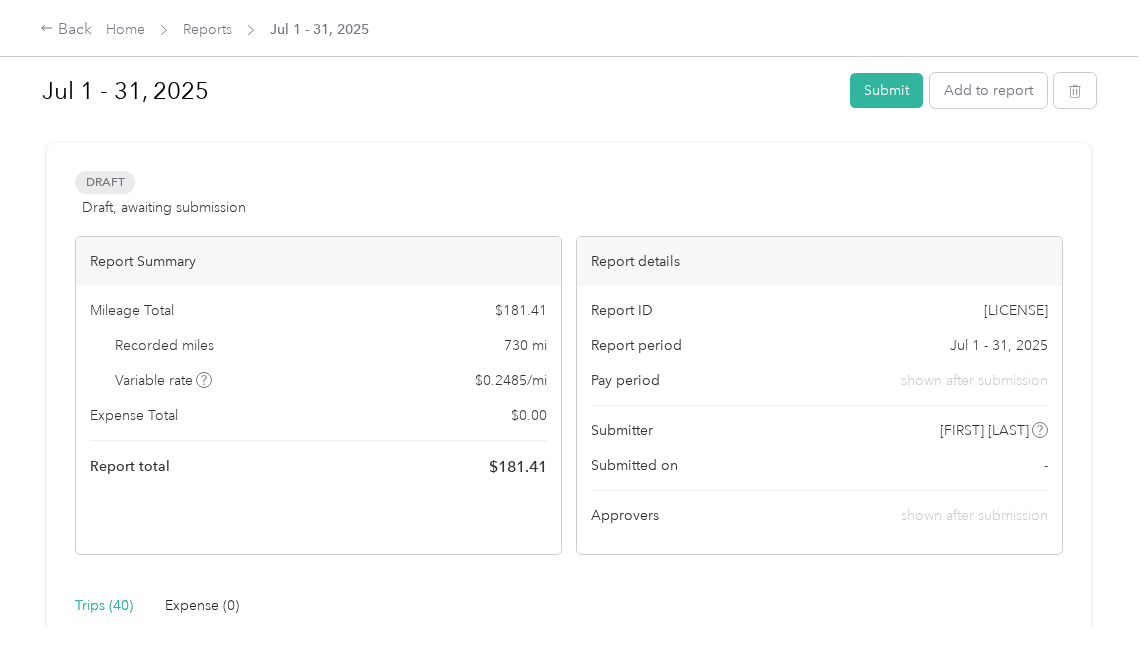 scroll, scrollTop: 0, scrollLeft: 0, axis: both 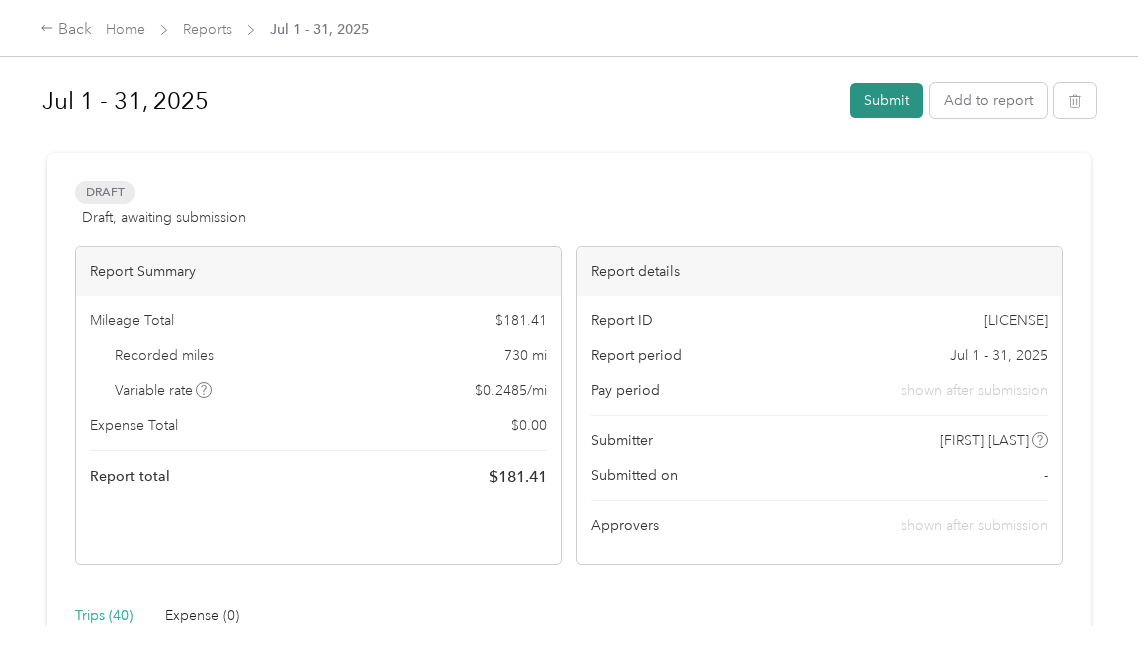 click on "Submit" at bounding box center (886, 100) 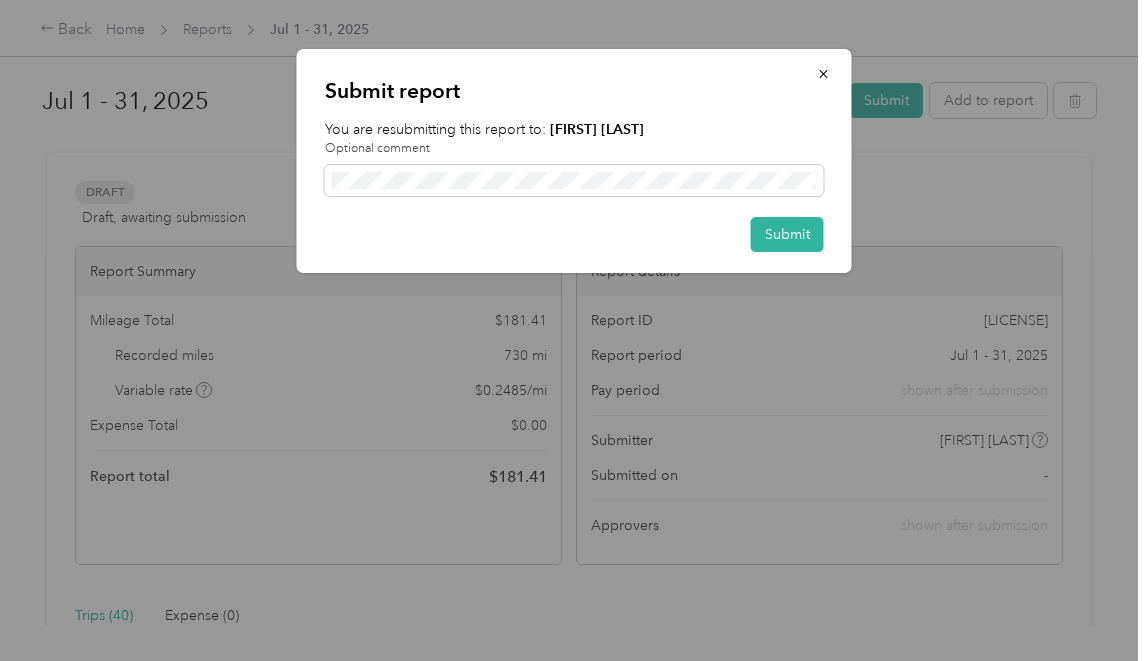 click on "Submit report You are resubmitting this report to:   [FIRST] [LAST] Optional comment   Submit" at bounding box center (574, 161) 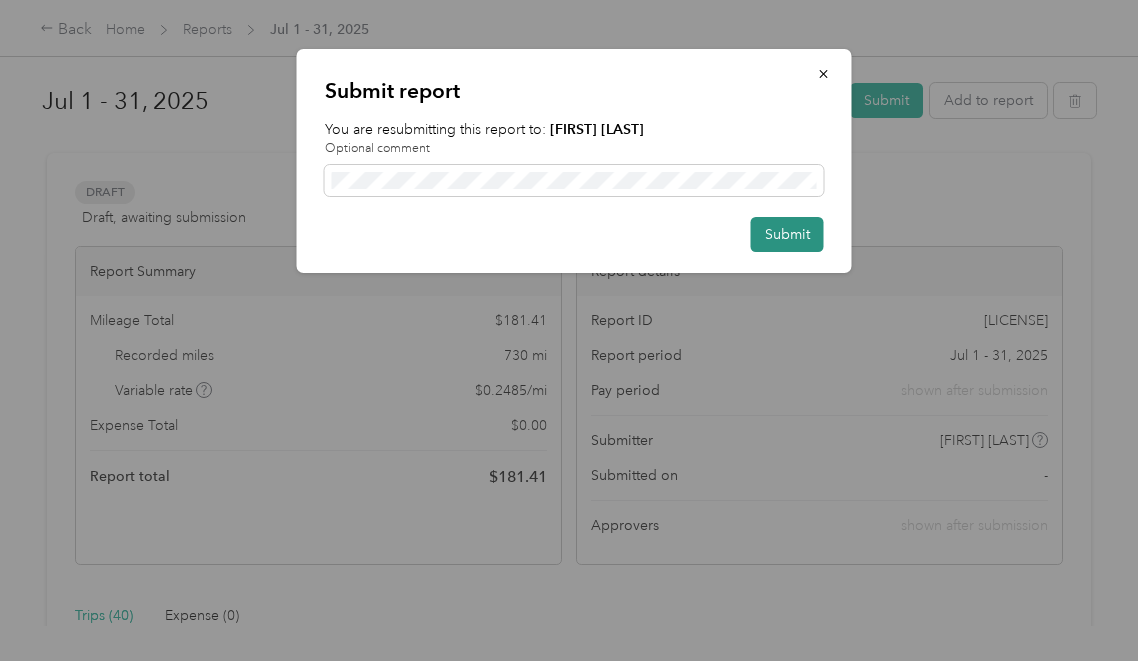 click on "Submit" at bounding box center [787, 234] 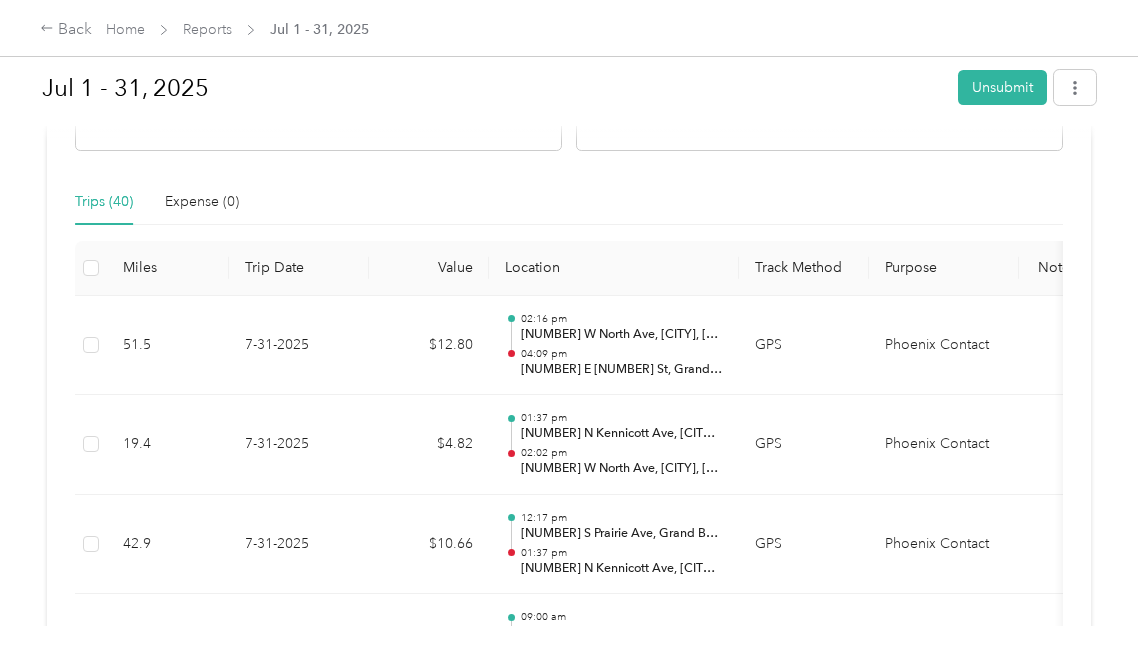 scroll, scrollTop: 0, scrollLeft: 0, axis: both 